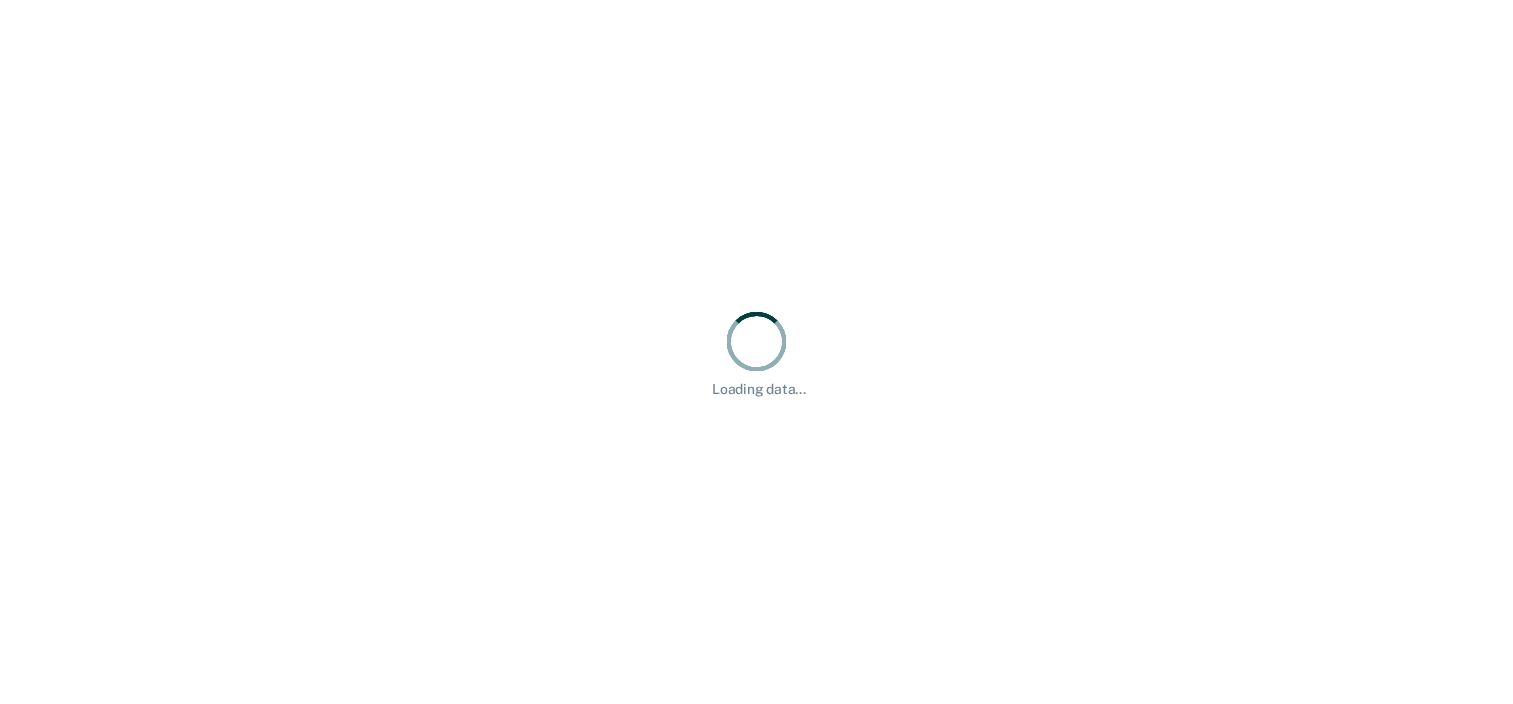scroll, scrollTop: 0, scrollLeft: 0, axis: both 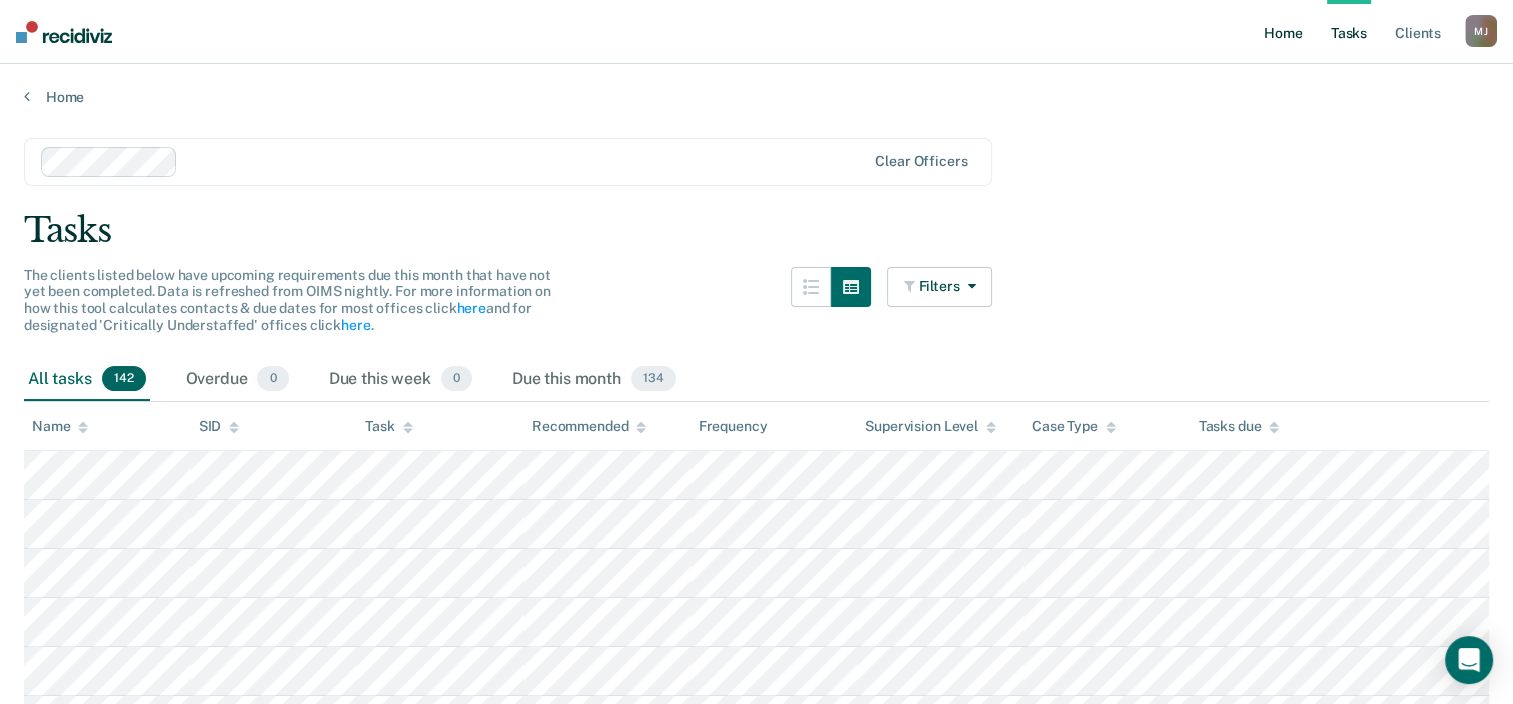 click on "Home" at bounding box center (1283, 32) 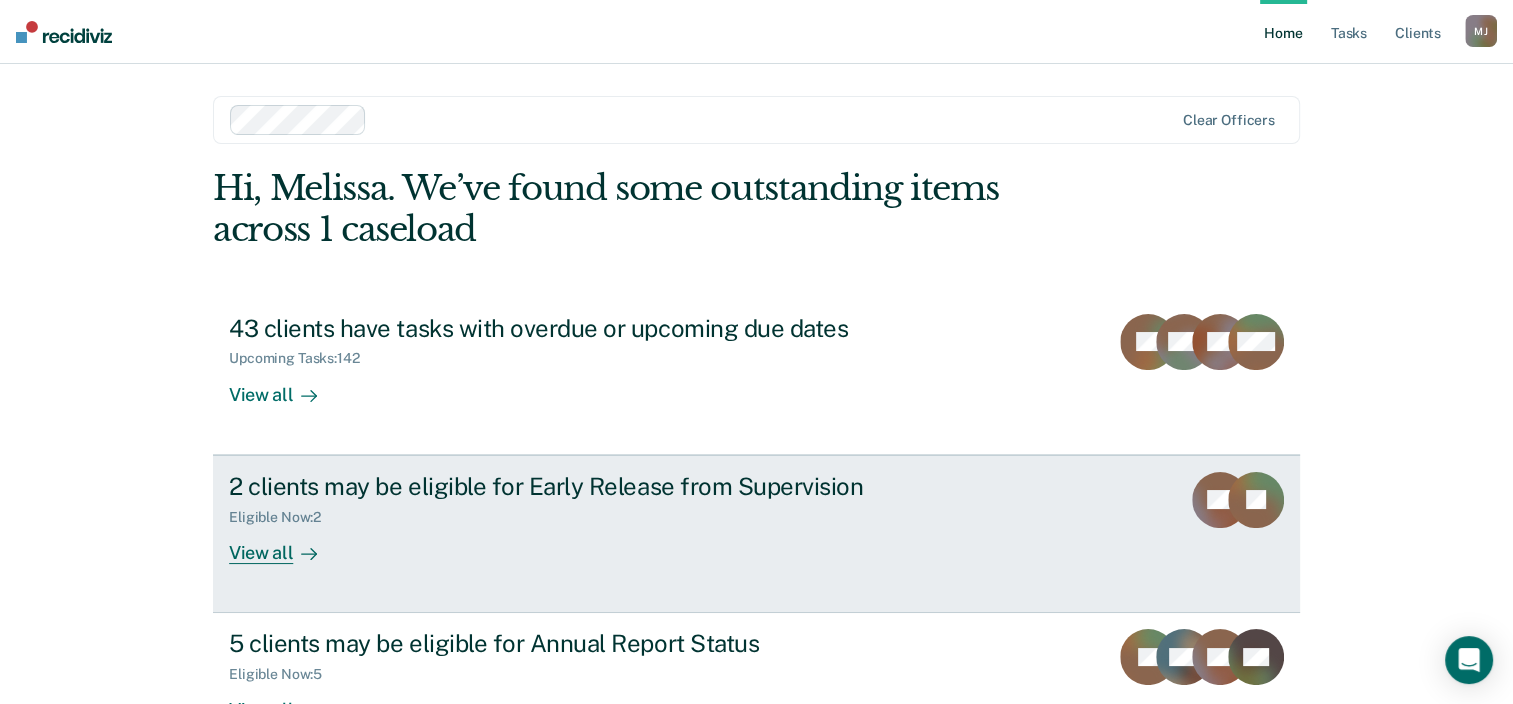scroll, scrollTop: 100, scrollLeft: 0, axis: vertical 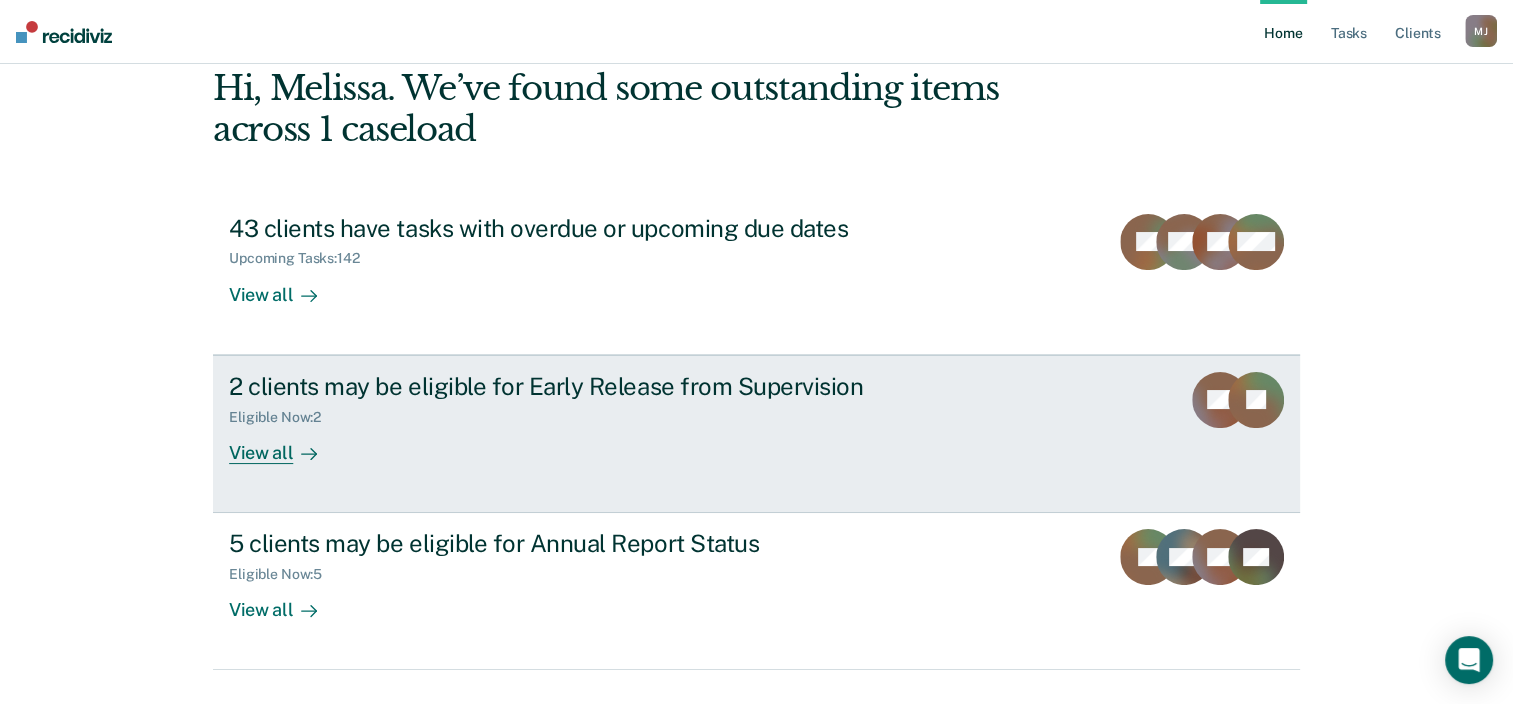click on "View all" at bounding box center (285, 444) 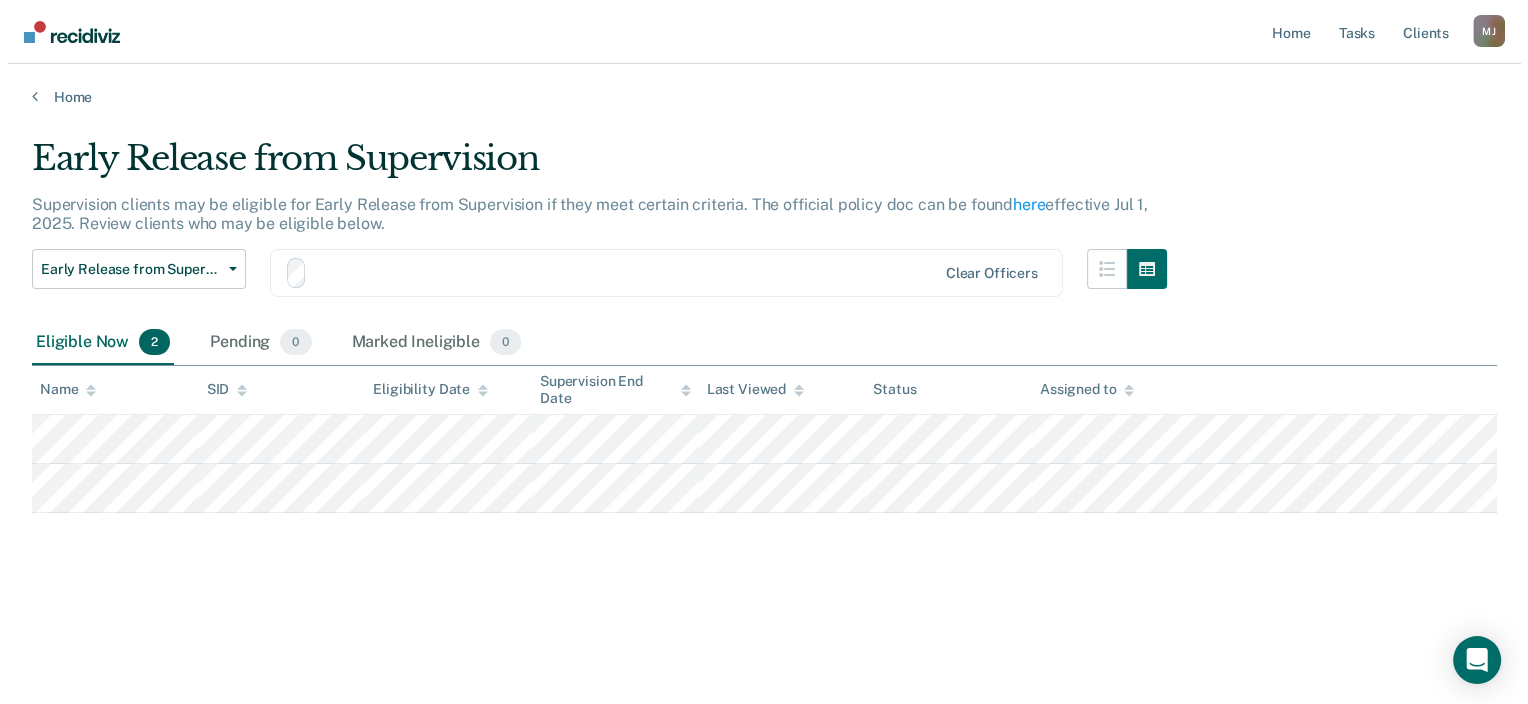 scroll, scrollTop: 0, scrollLeft: 0, axis: both 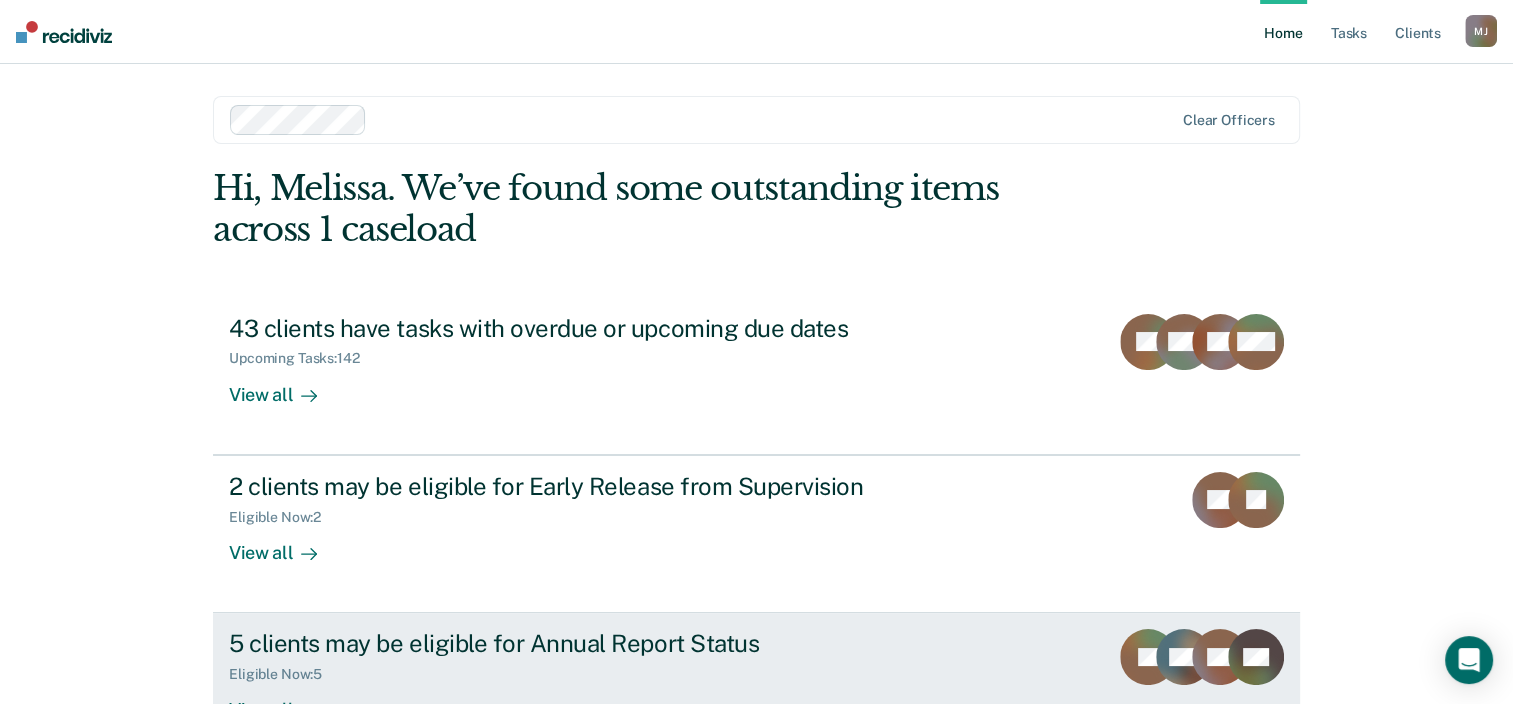 click on "Eligible Now :  5" at bounding box center (580, 670) 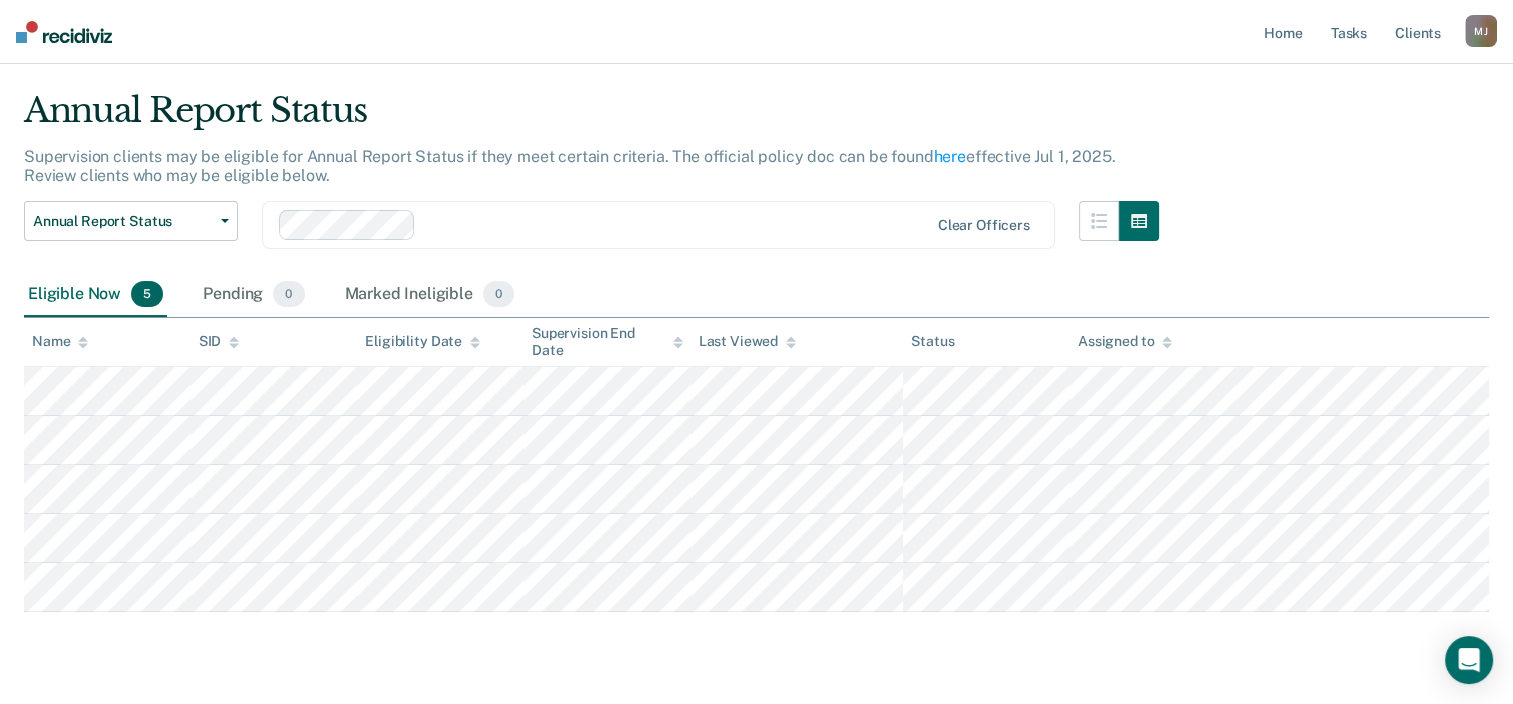 scroll, scrollTop: 0, scrollLeft: 0, axis: both 